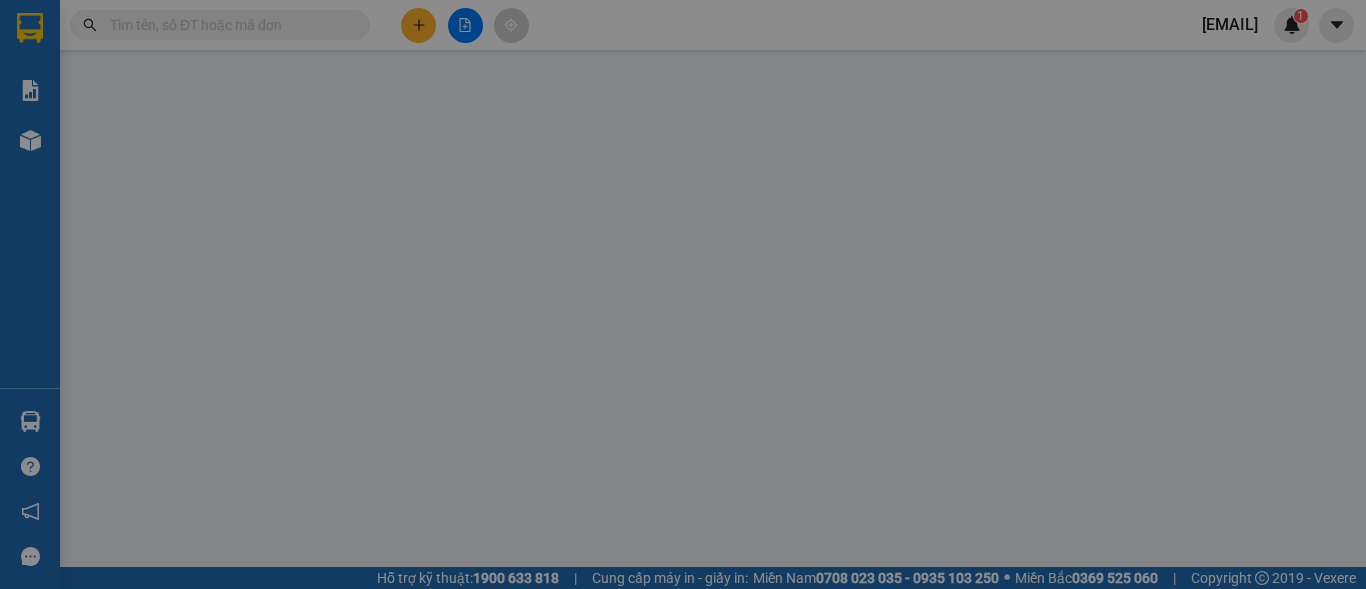 scroll, scrollTop: 0, scrollLeft: 0, axis: both 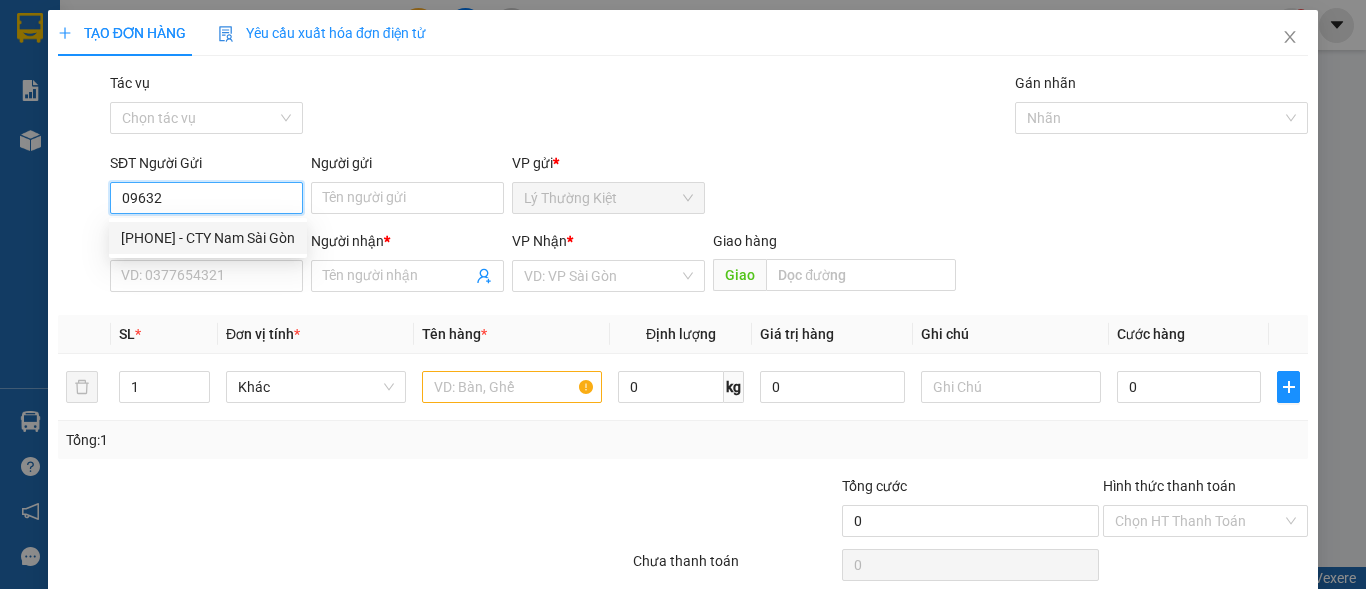 click on "[PHONE] - CTY Nam Sài Gòn" at bounding box center [208, 238] 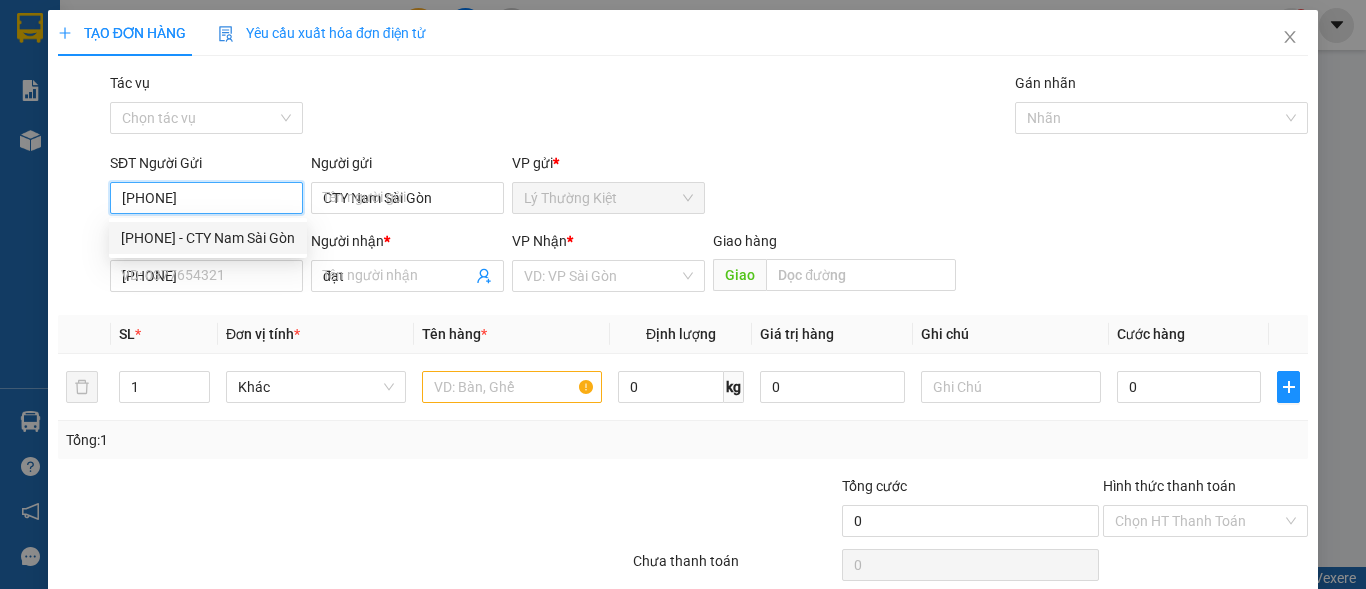 type on "40.000" 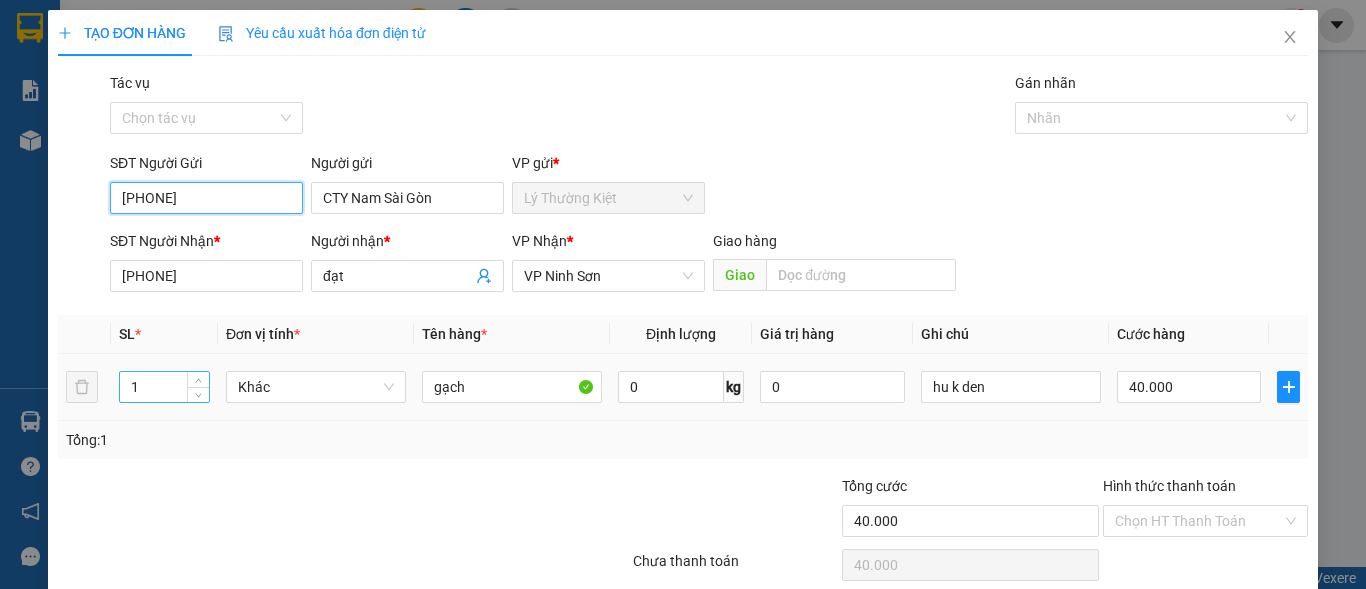 type on "[PHONE]" 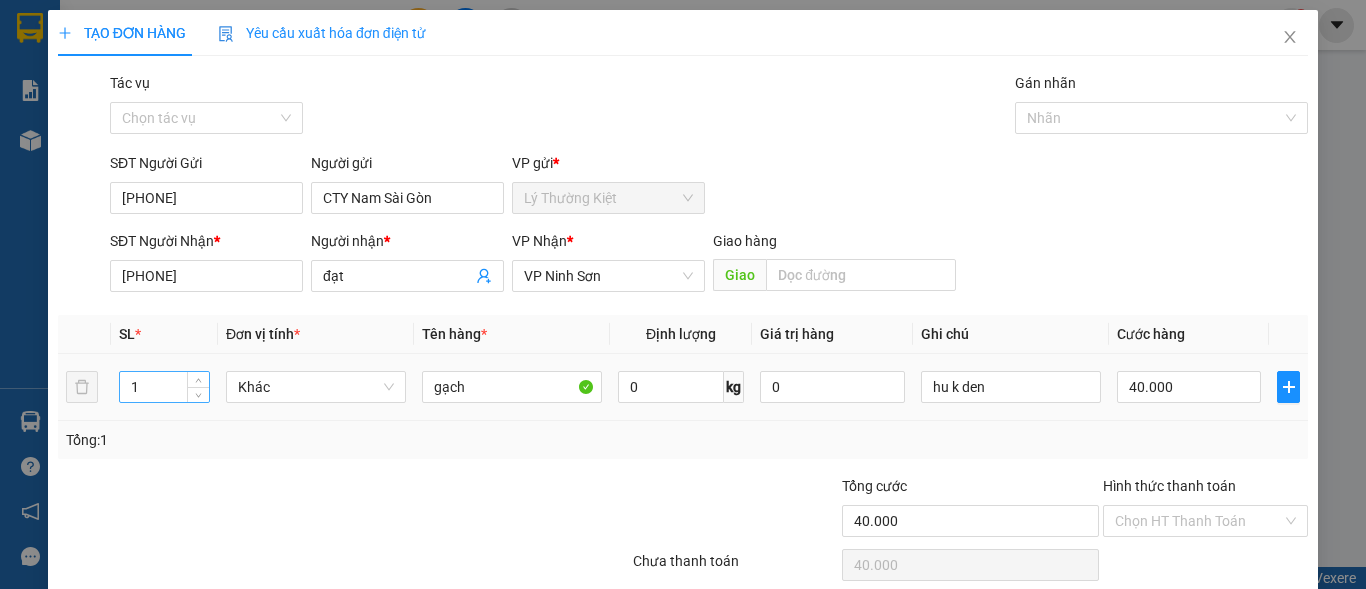 click on "1" at bounding box center (164, 387) 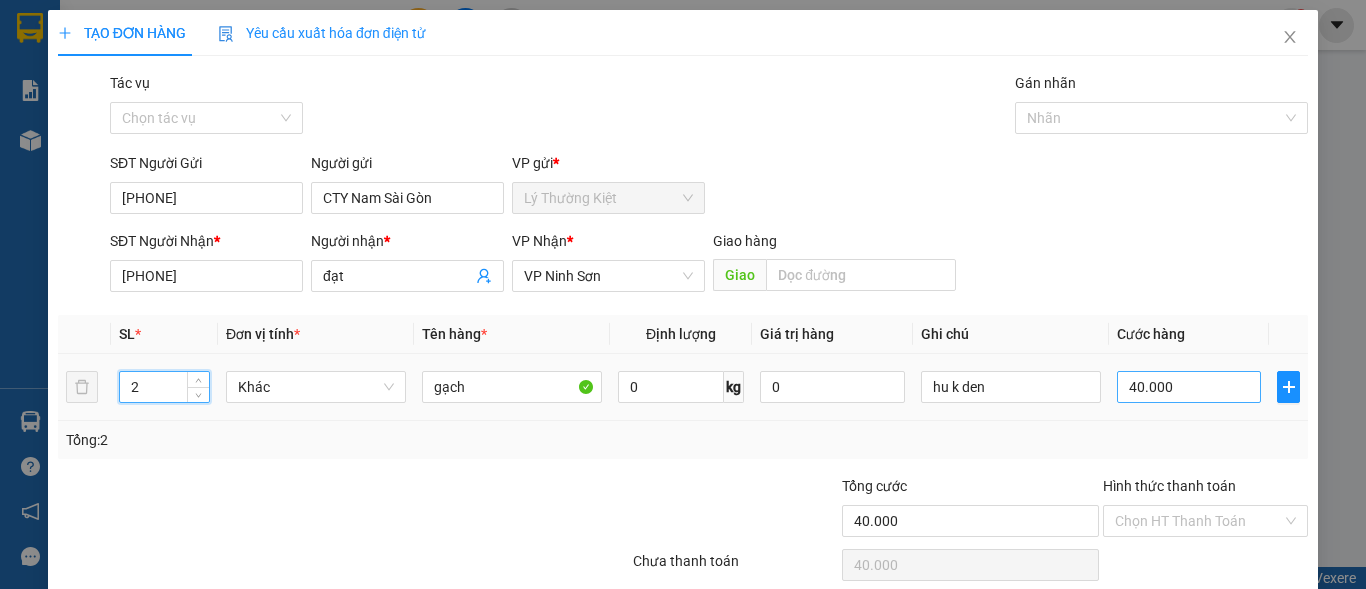 type on "2" 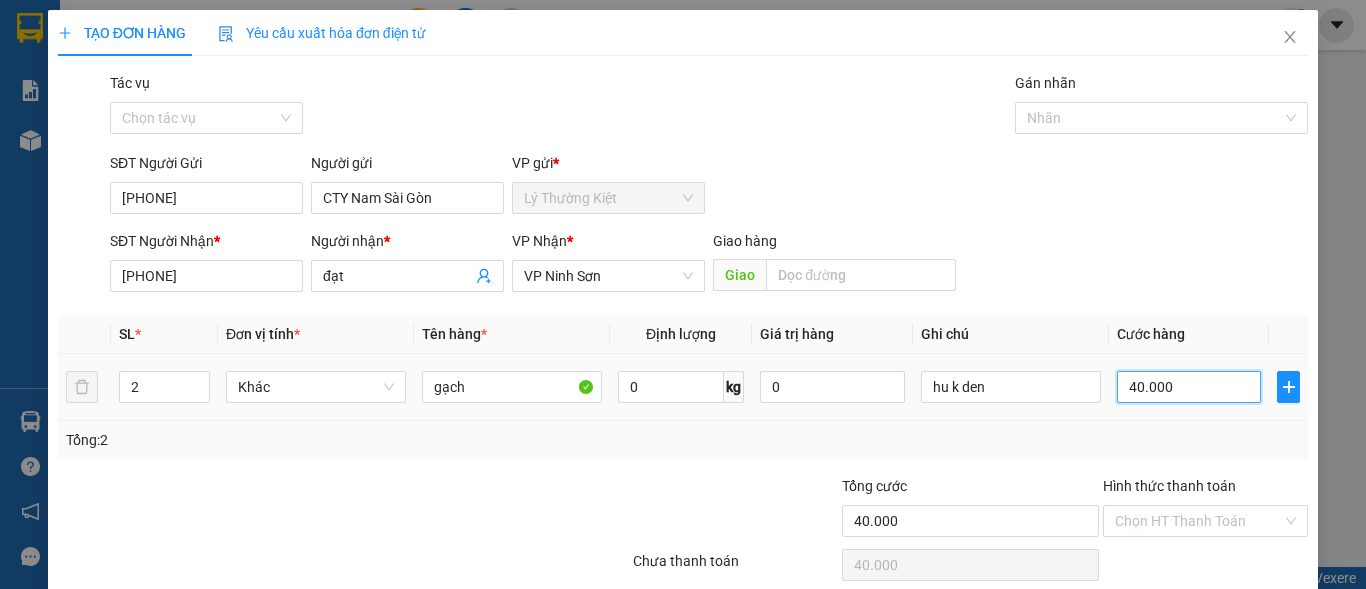 click on "40.000" at bounding box center (1189, 387) 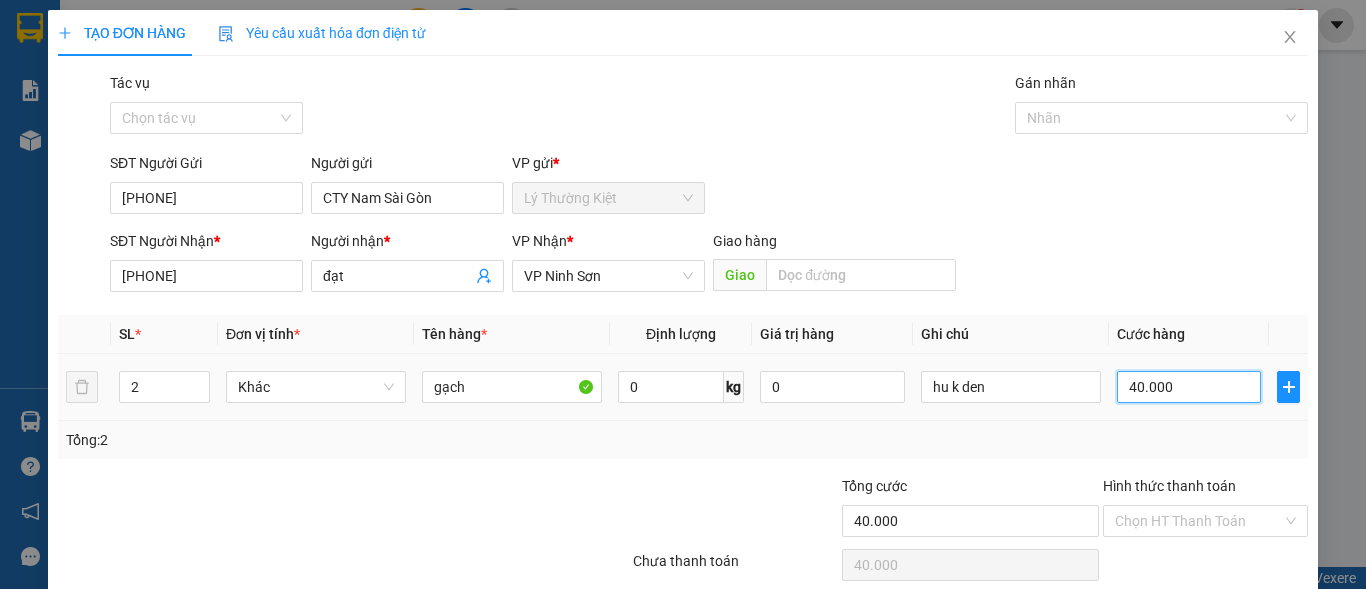 type on "1" 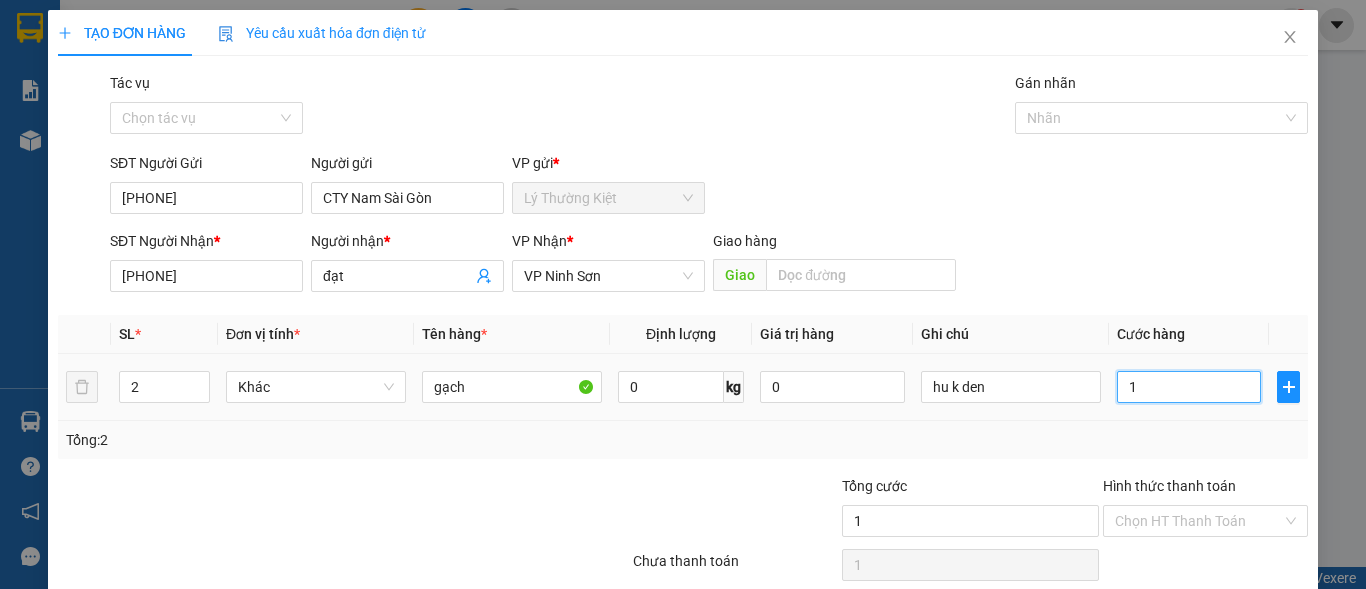 type on "10" 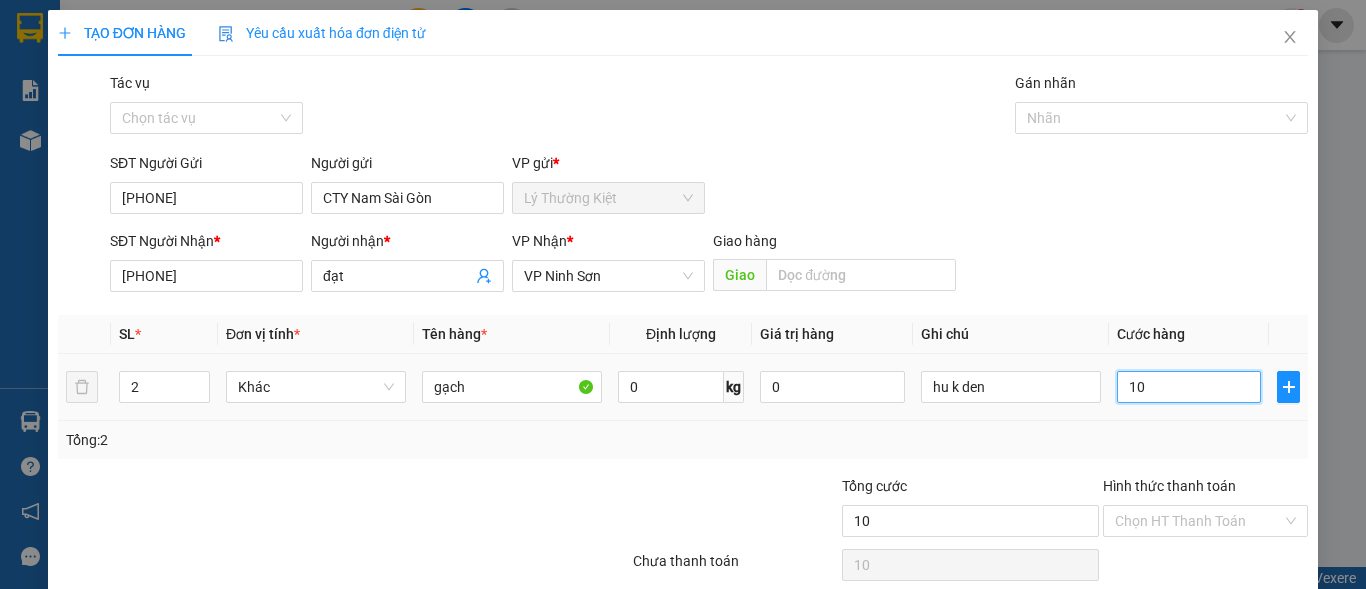 type on "100" 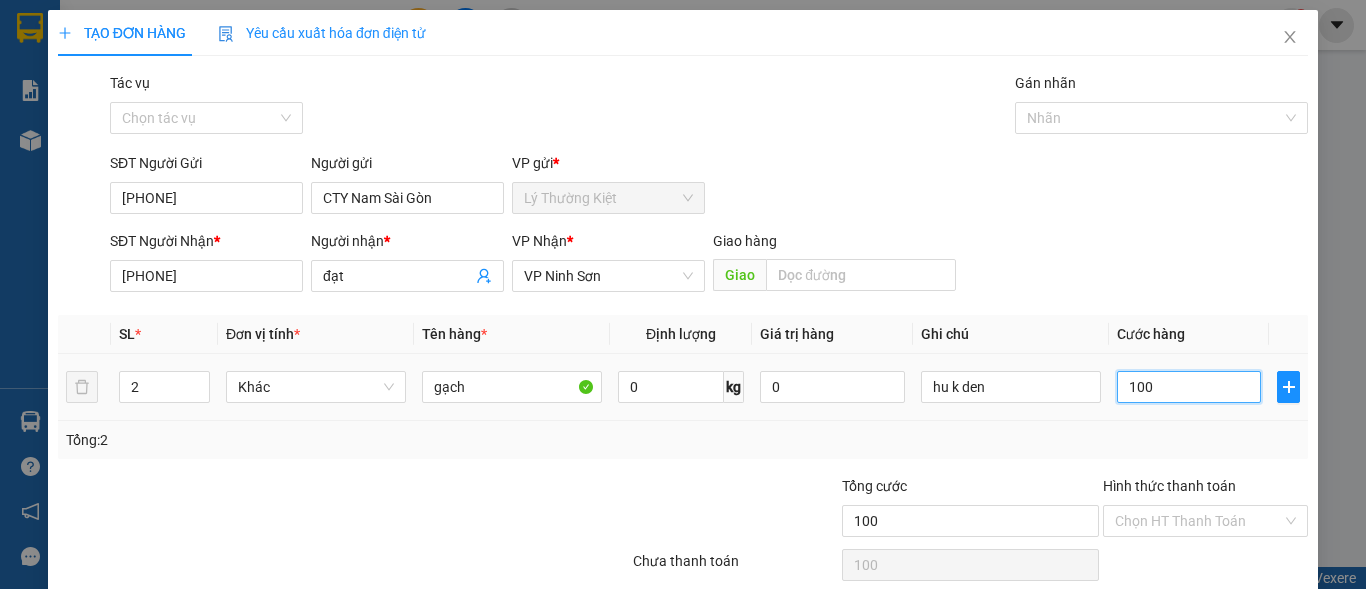 type on "1.000" 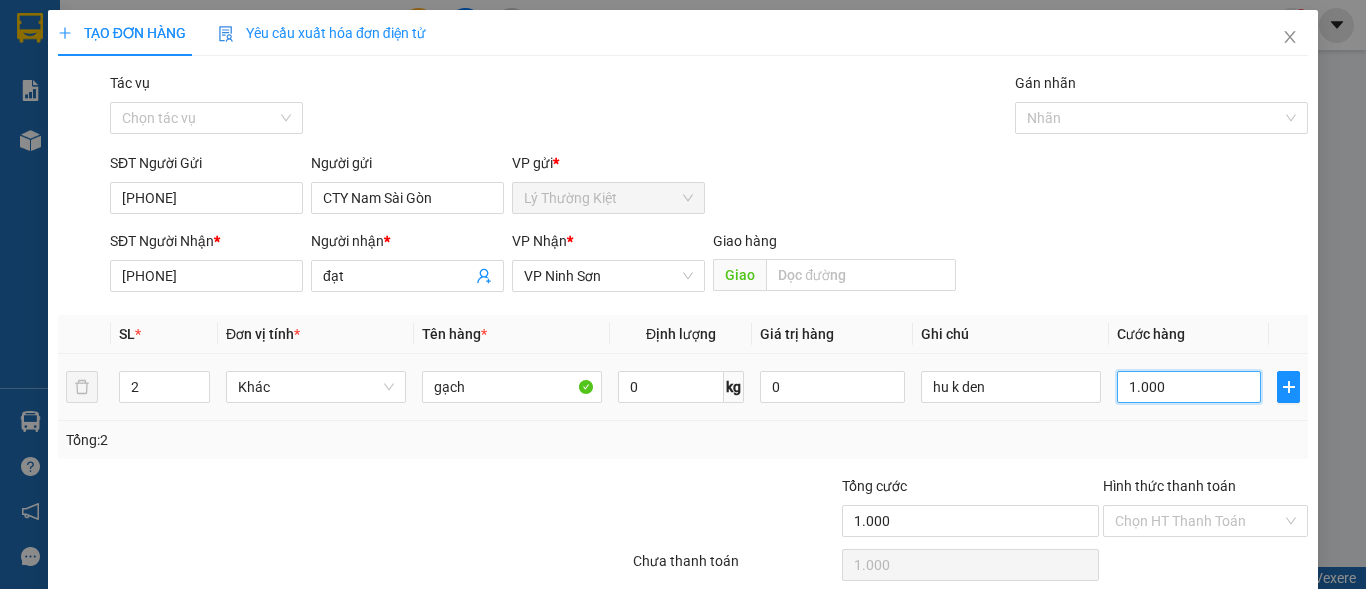 type on "100" 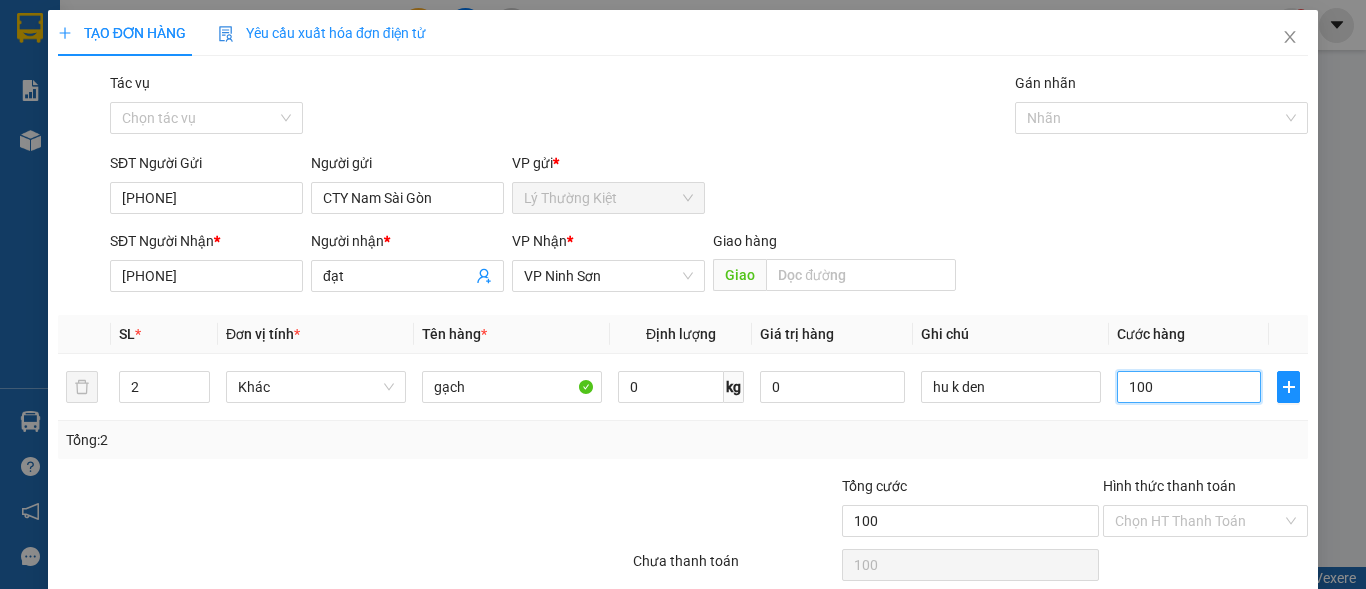 scroll, scrollTop: 82, scrollLeft: 0, axis: vertical 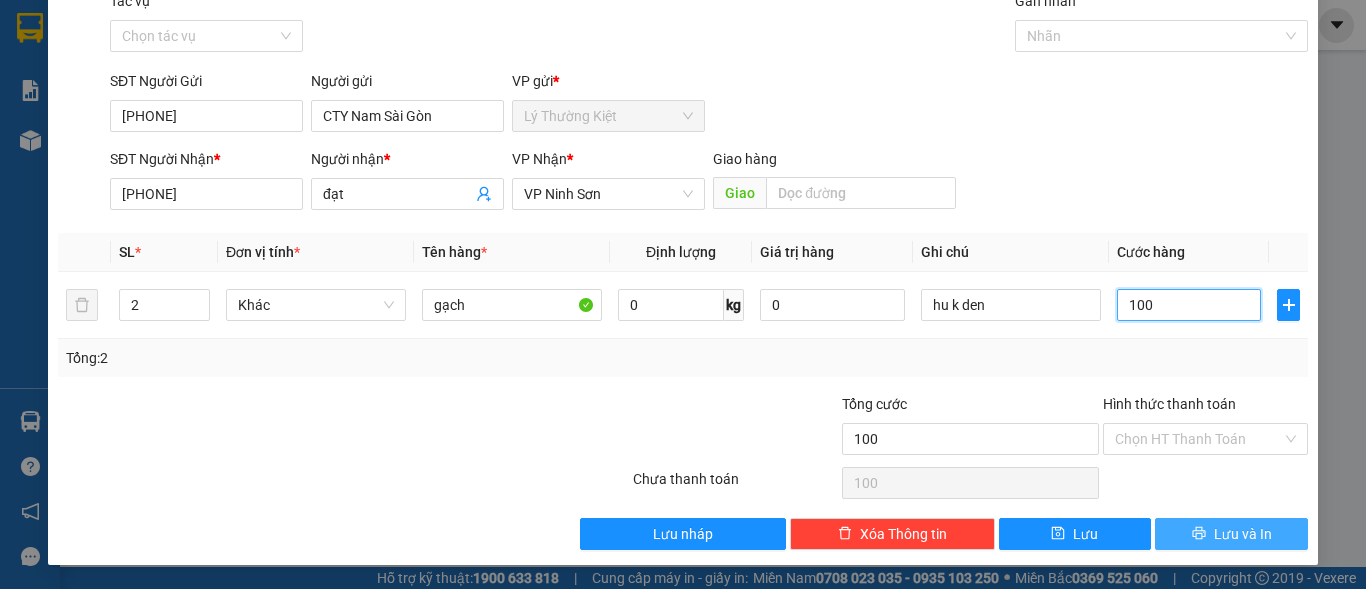 type on "100" 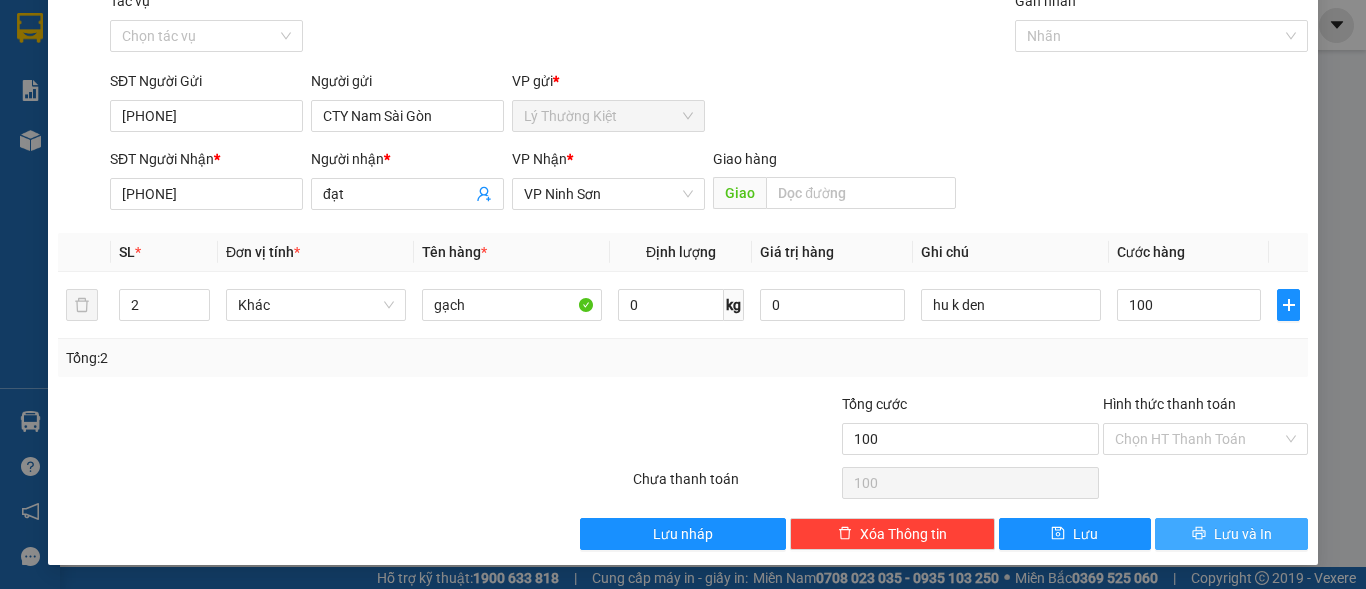 type on "100.000" 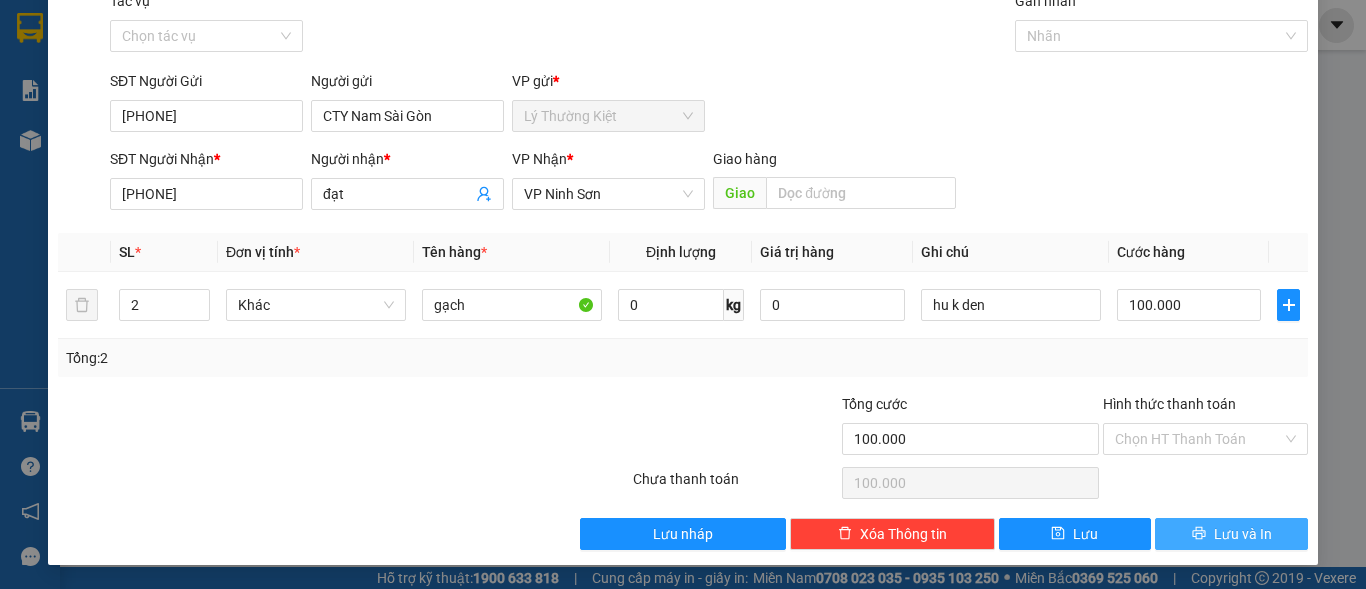 click on "Lưu và In" at bounding box center (1243, 534) 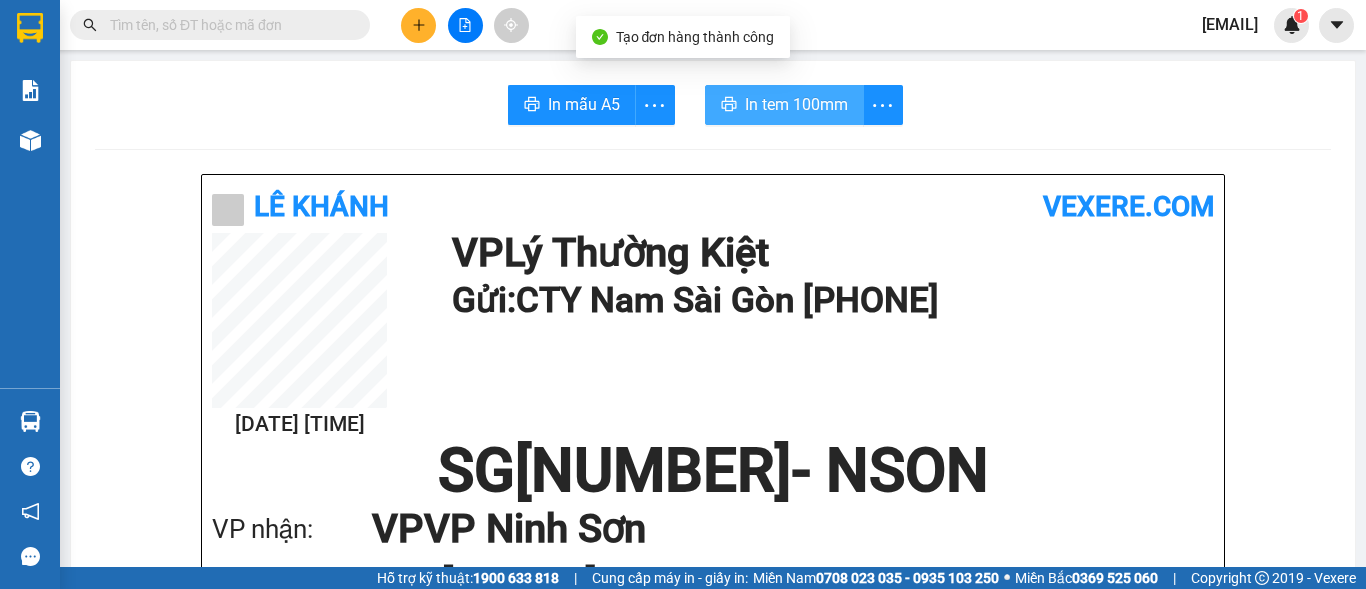 click on "In tem 100mm" at bounding box center (796, 104) 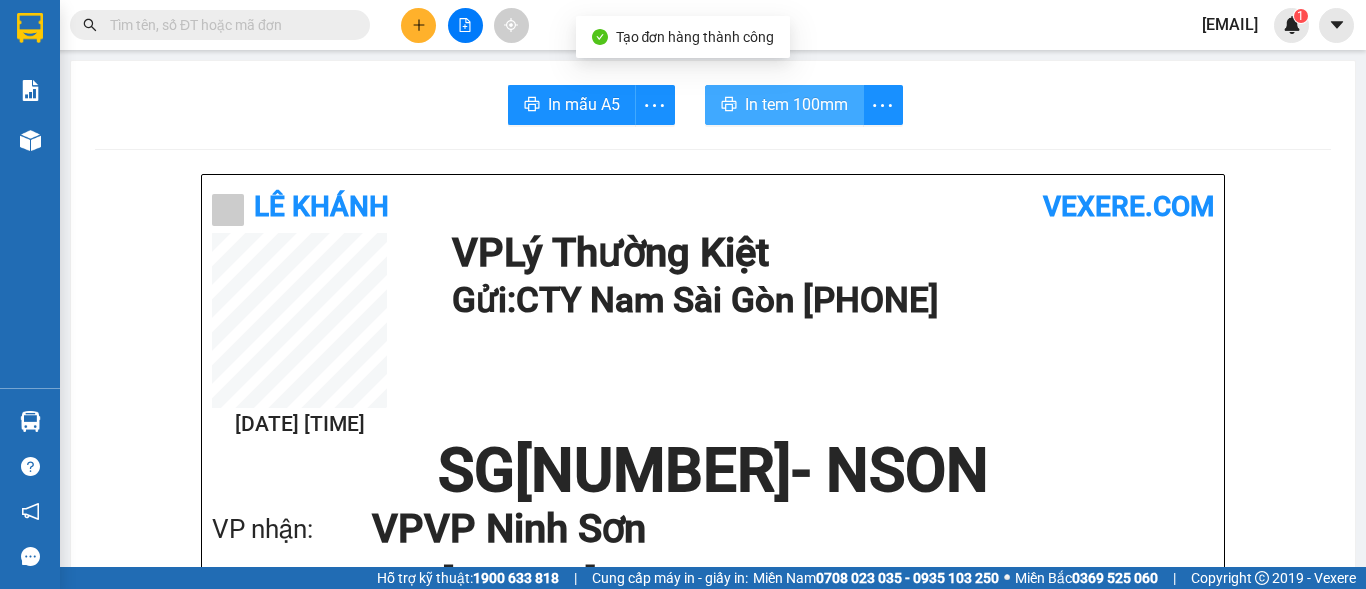scroll, scrollTop: 0, scrollLeft: 0, axis: both 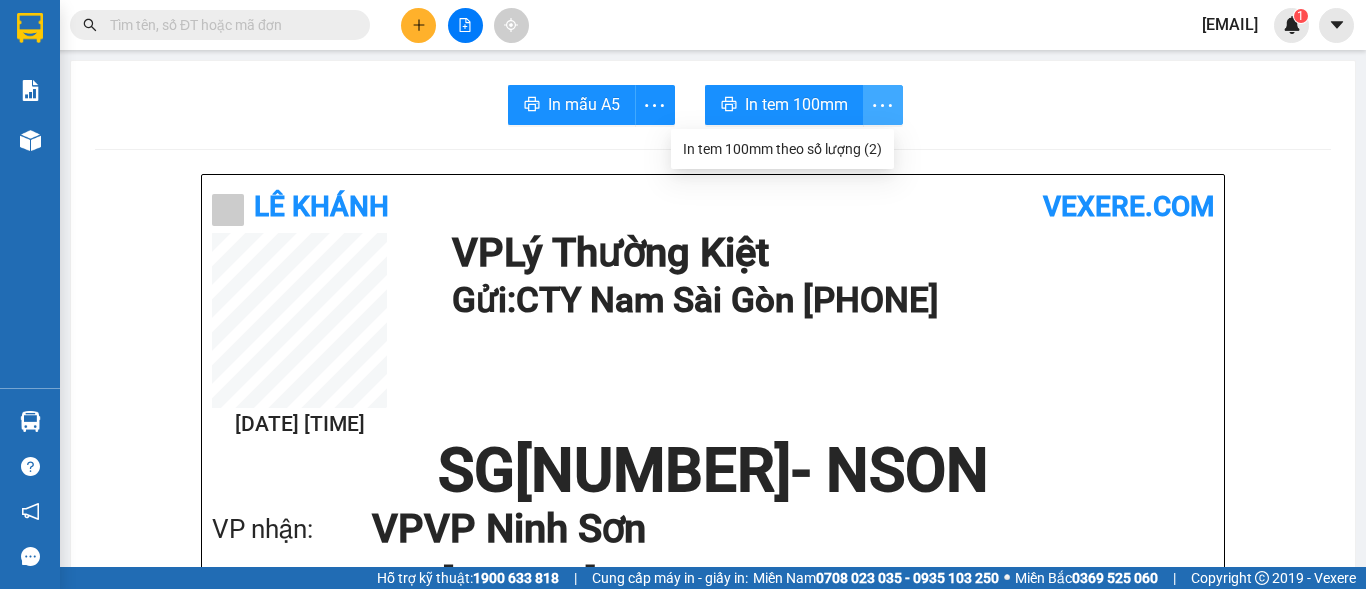 click 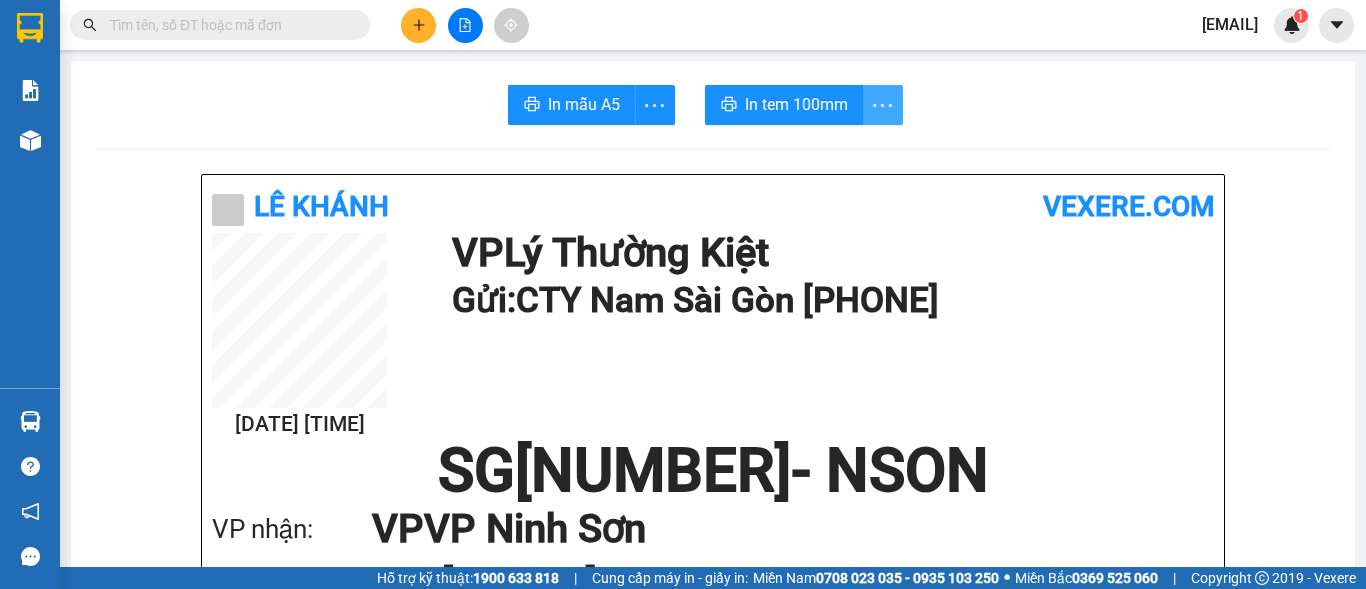 click at bounding box center (883, 105) 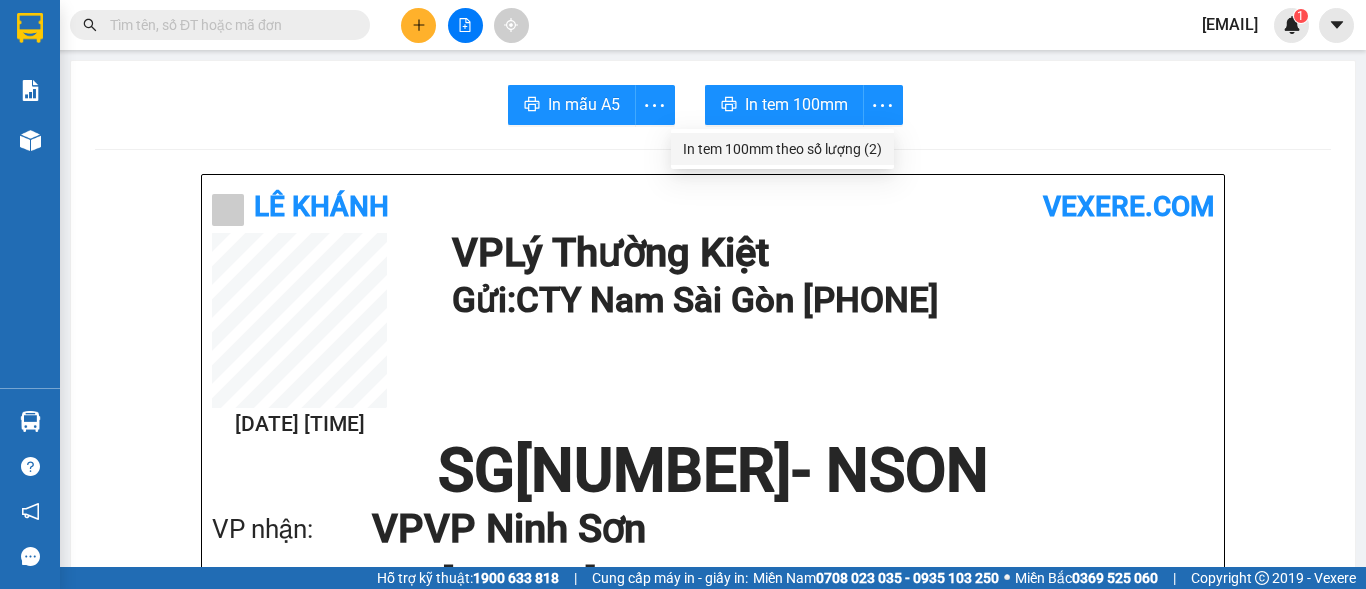 click on "In tem 100mm theo số lượng   (2)" at bounding box center [782, 149] 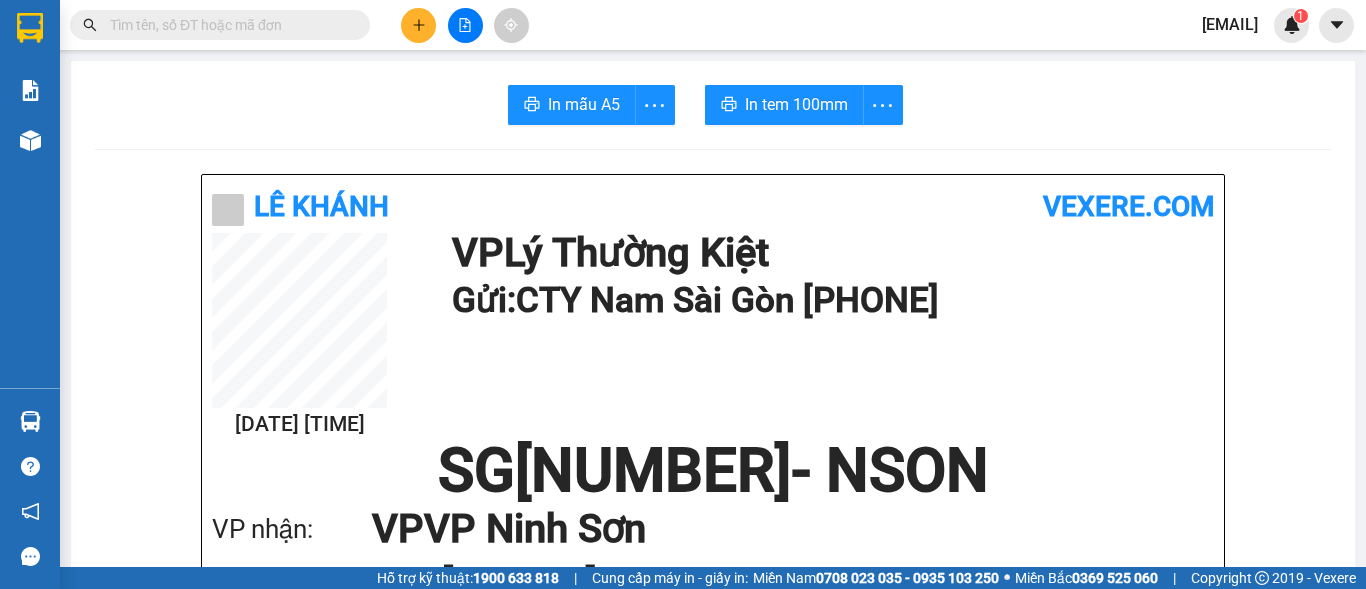 scroll, scrollTop: 0, scrollLeft: 0, axis: both 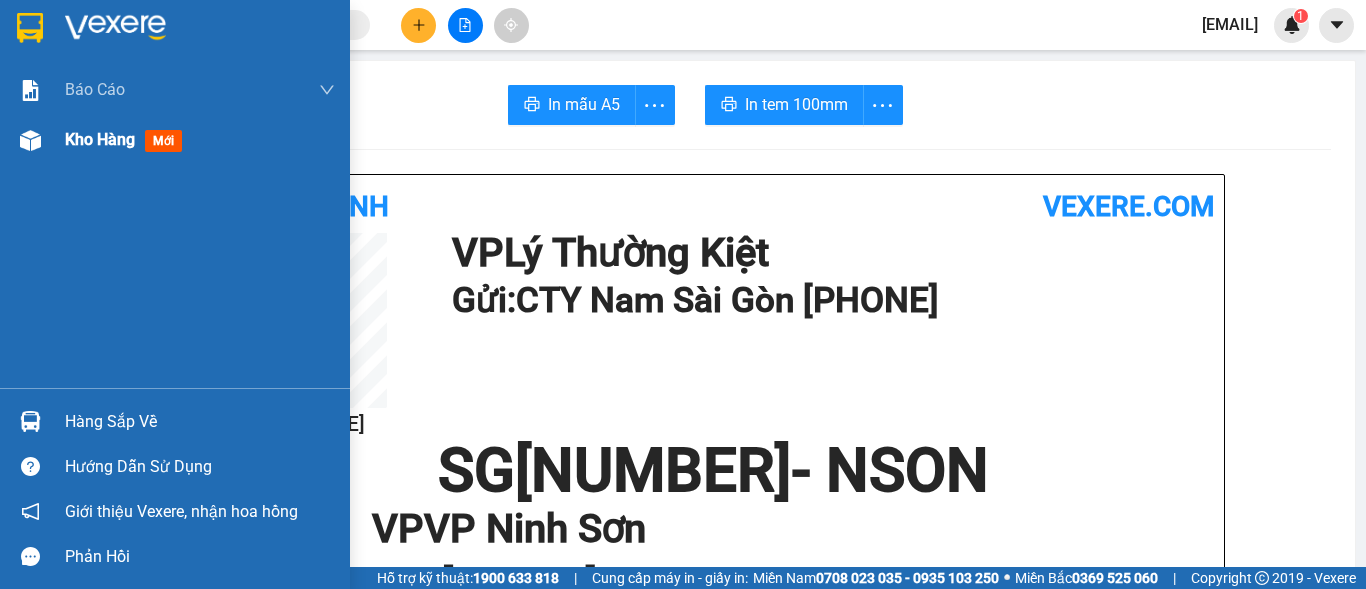 click at bounding box center [30, 140] 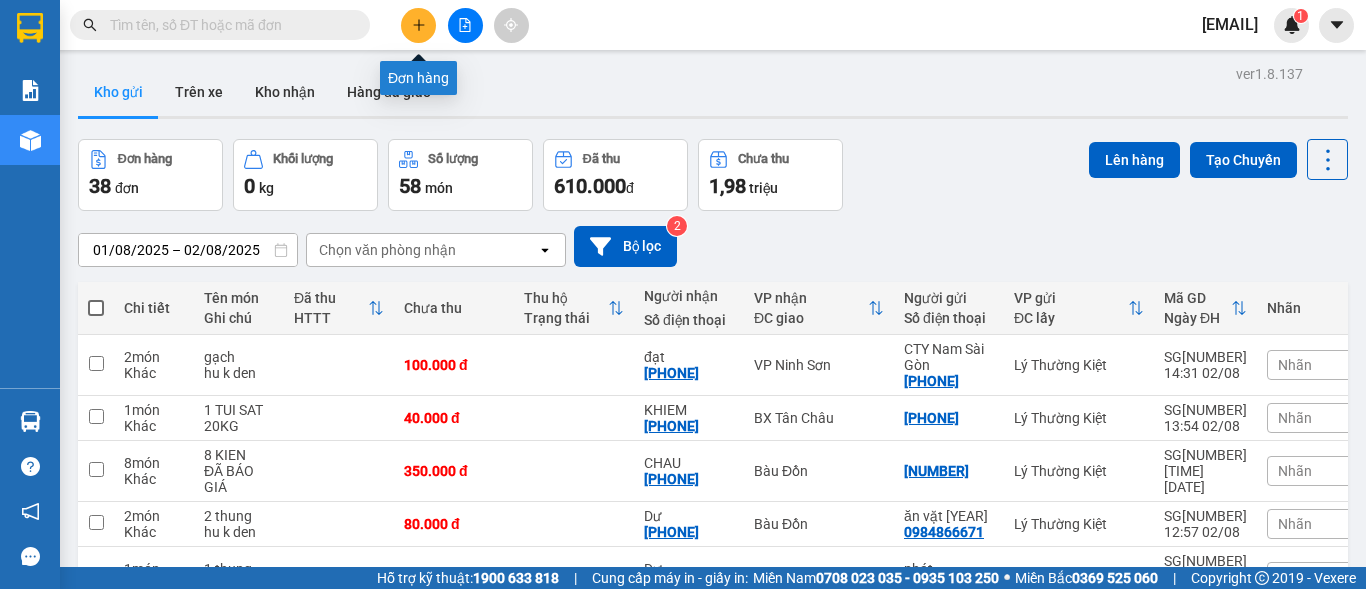 click at bounding box center (418, 25) 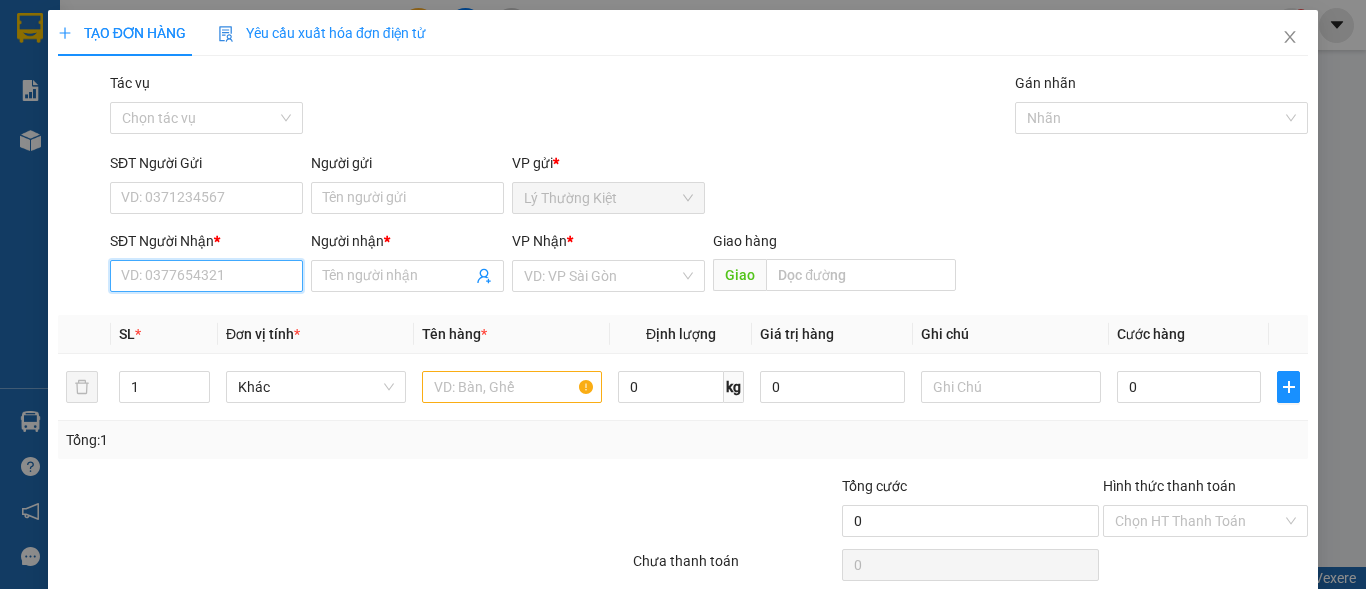 click on "SĐT Người Nhận  *" at bounding box center [206, 276] 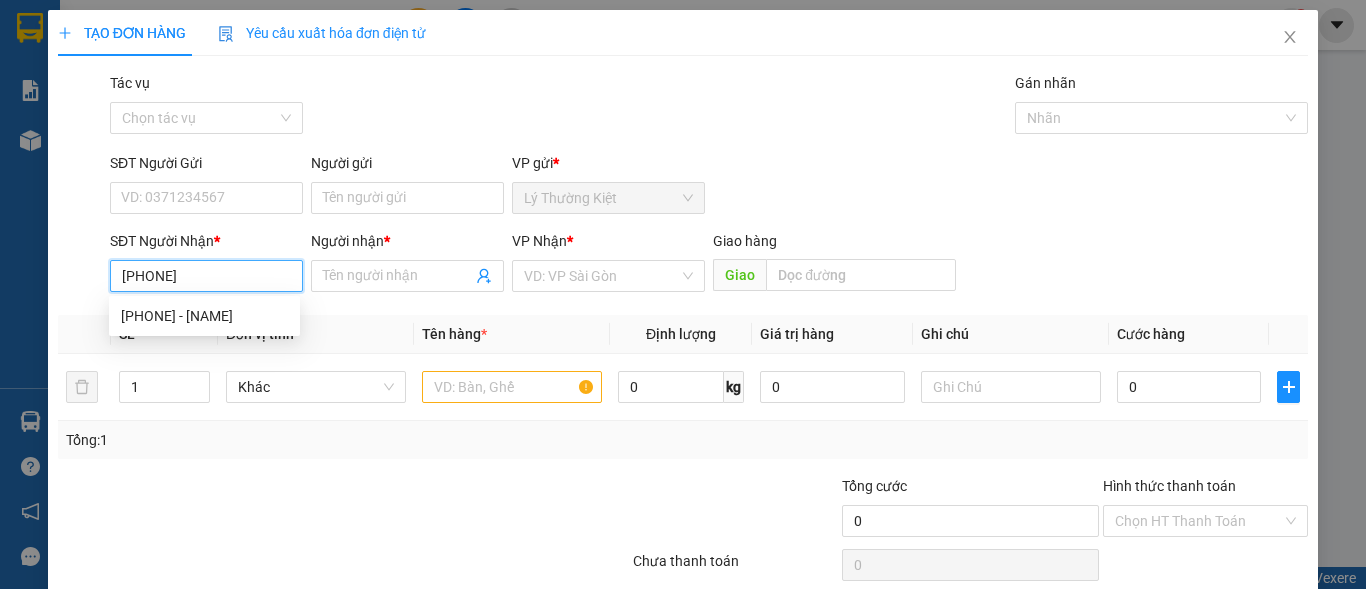 type on "[PHONE]" 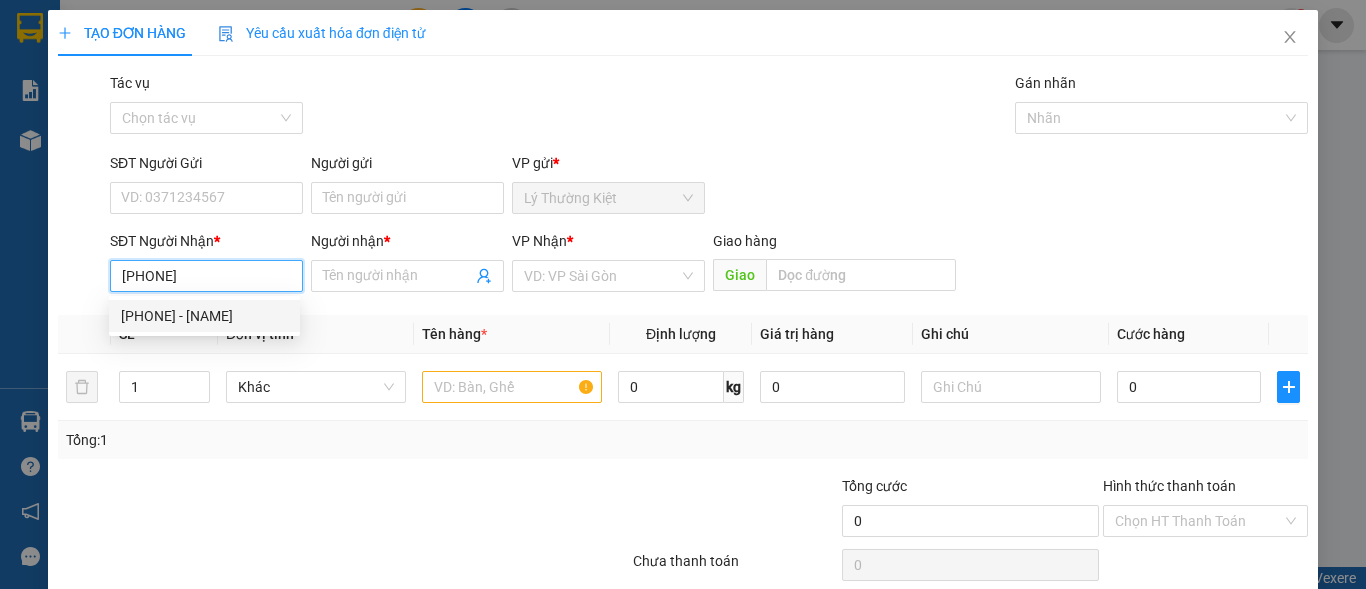 click on "[PHONE] - [NAME]" at bounding box center [204, 316] 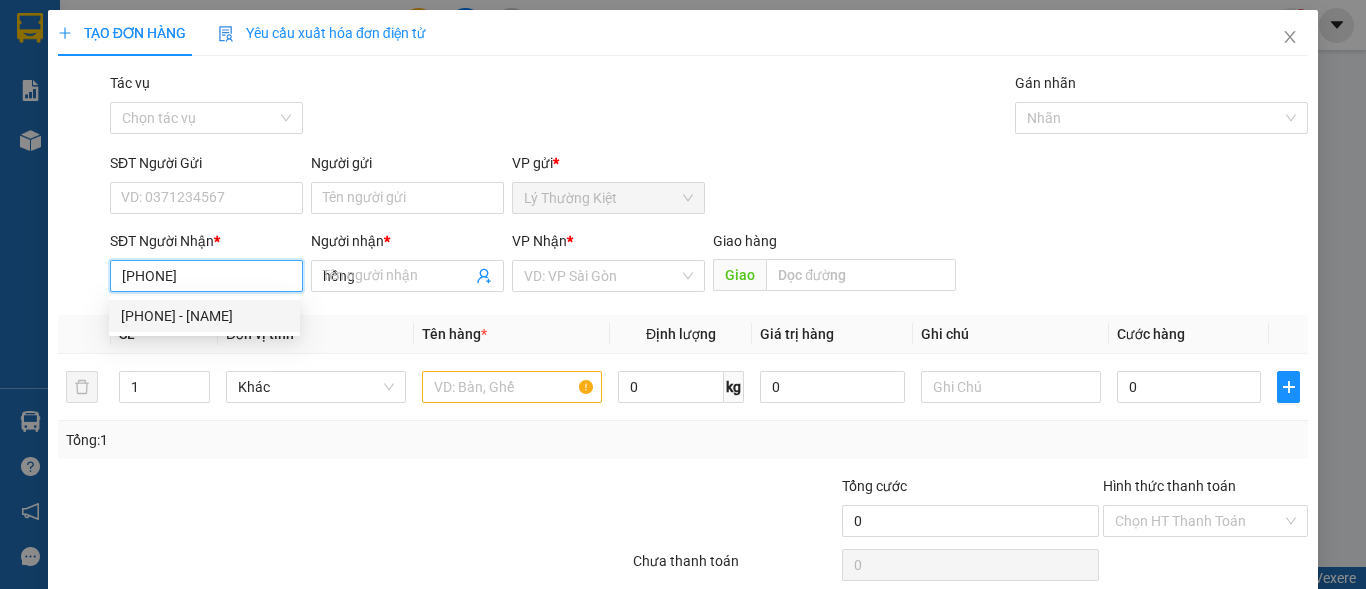 type on "30.000" 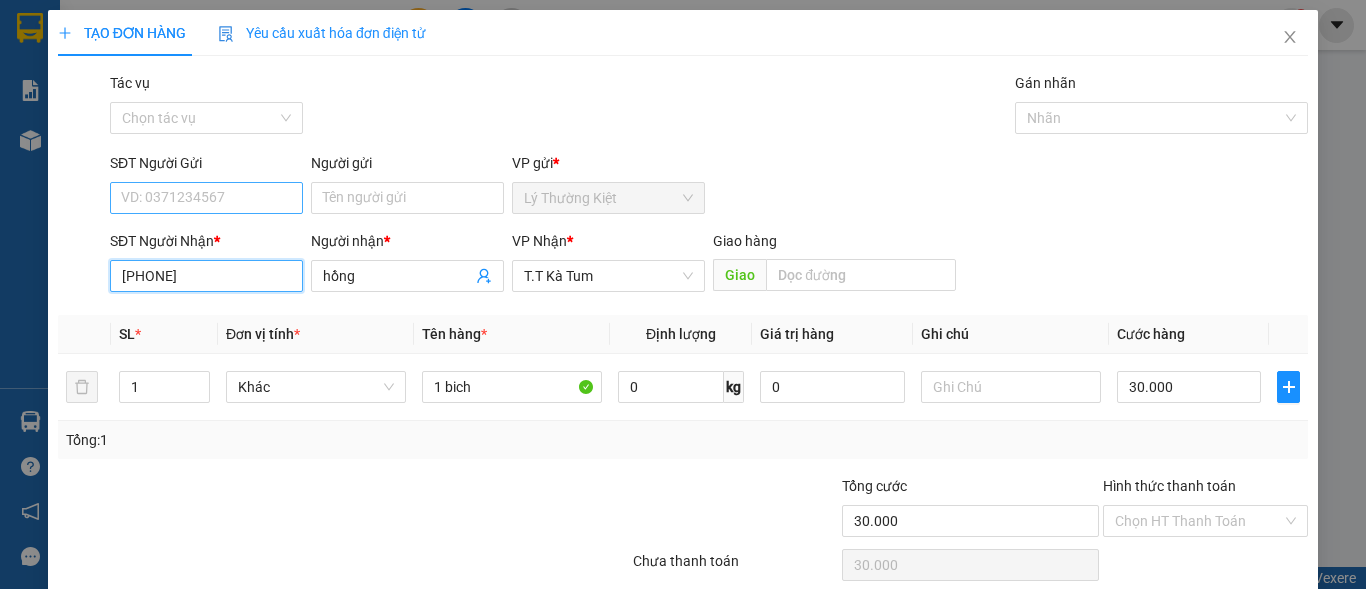 type on "[PHONE]" 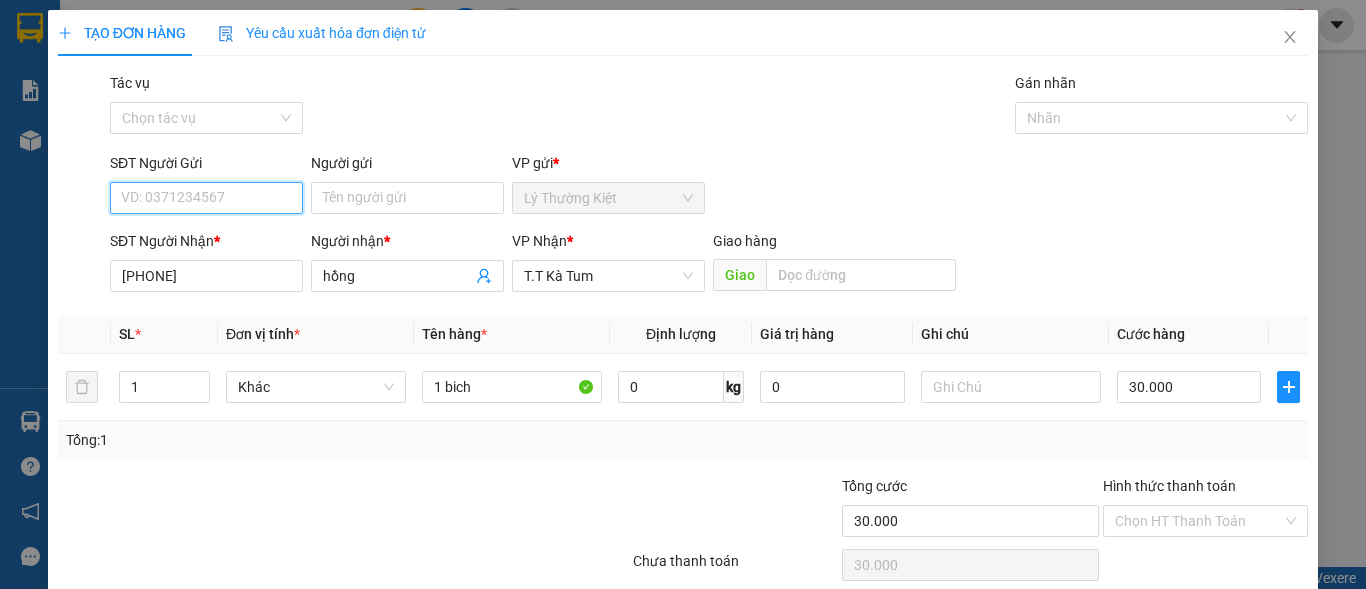 click on "SĐT Người Gửi" at bounding box center (206, 198) 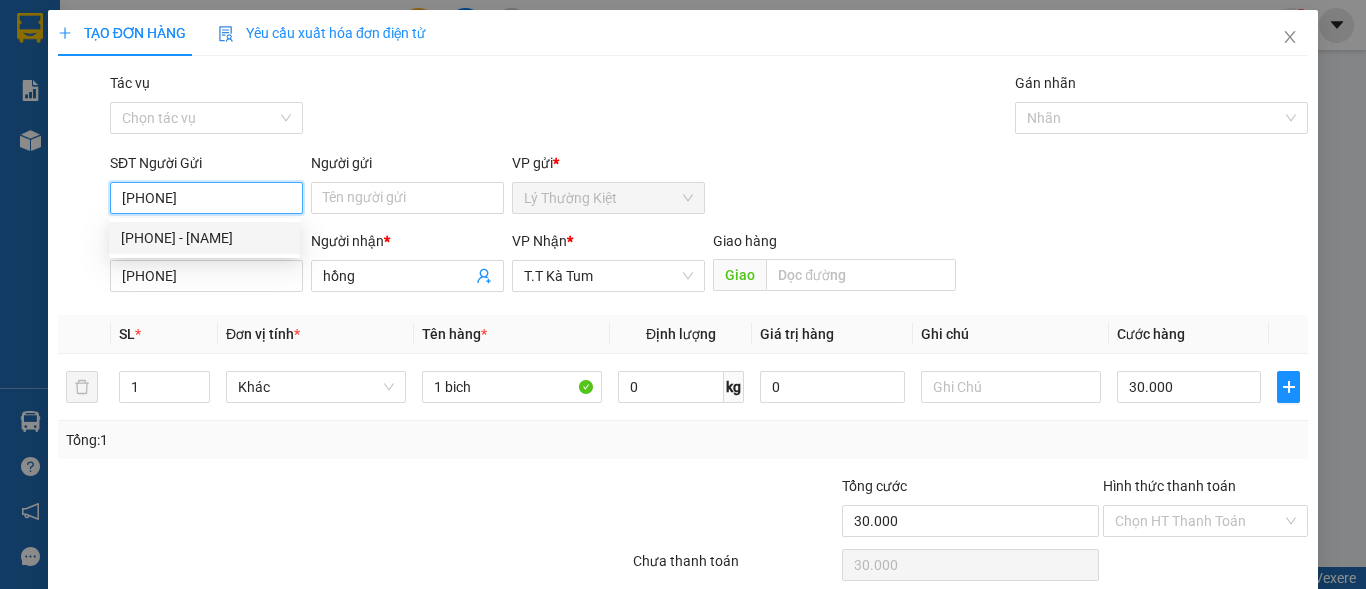 click on "[PHONE] - [NAME]" at bounding box center (204, 238) 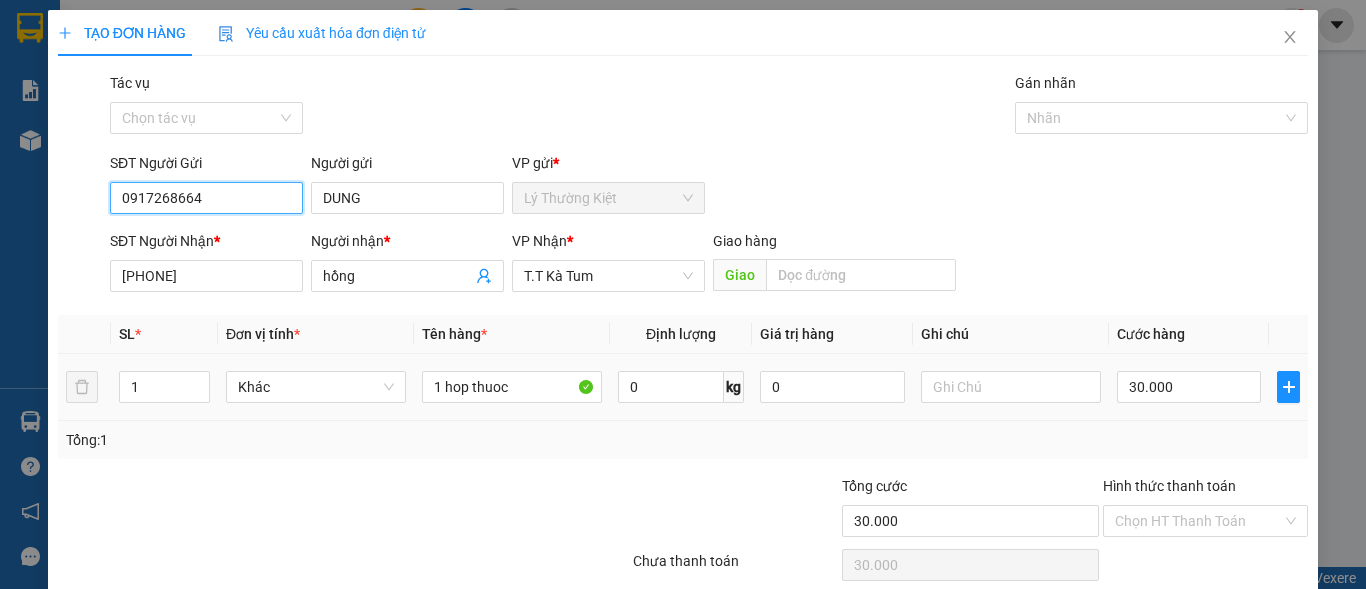 scroll, scrollTop: 82, scrollLeft: 0, axis: vertical 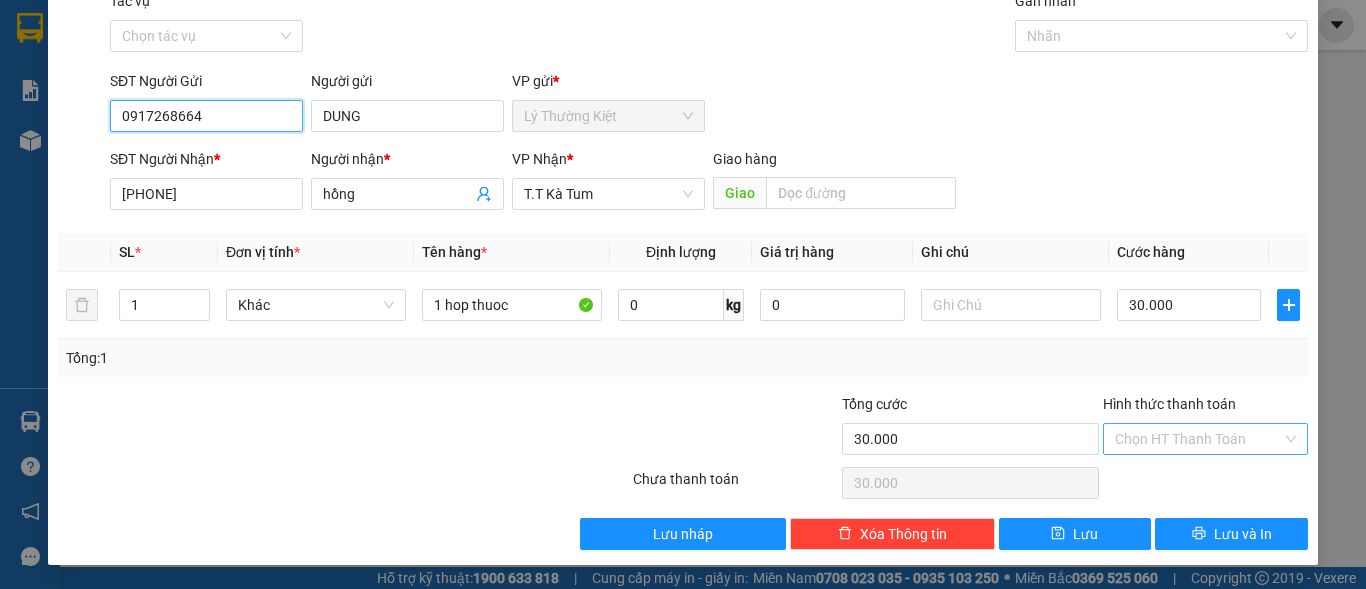type on "0917268664" 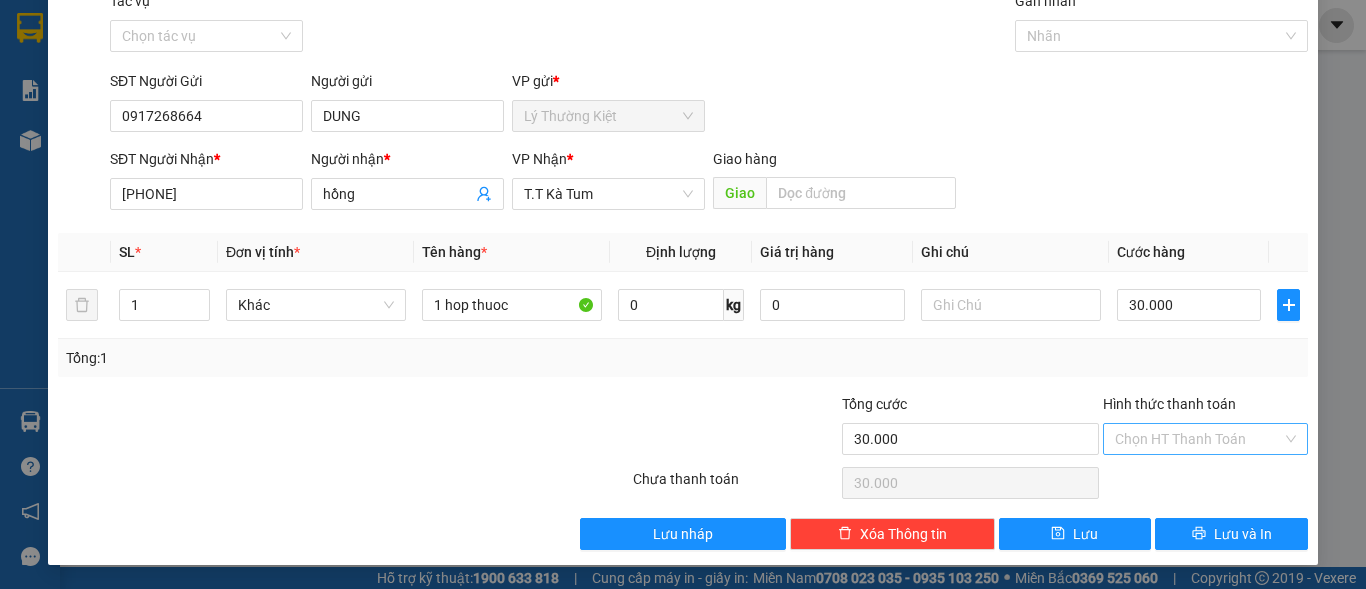 click on "Hình thức thanh toán" at bounding box center (1198, 439) 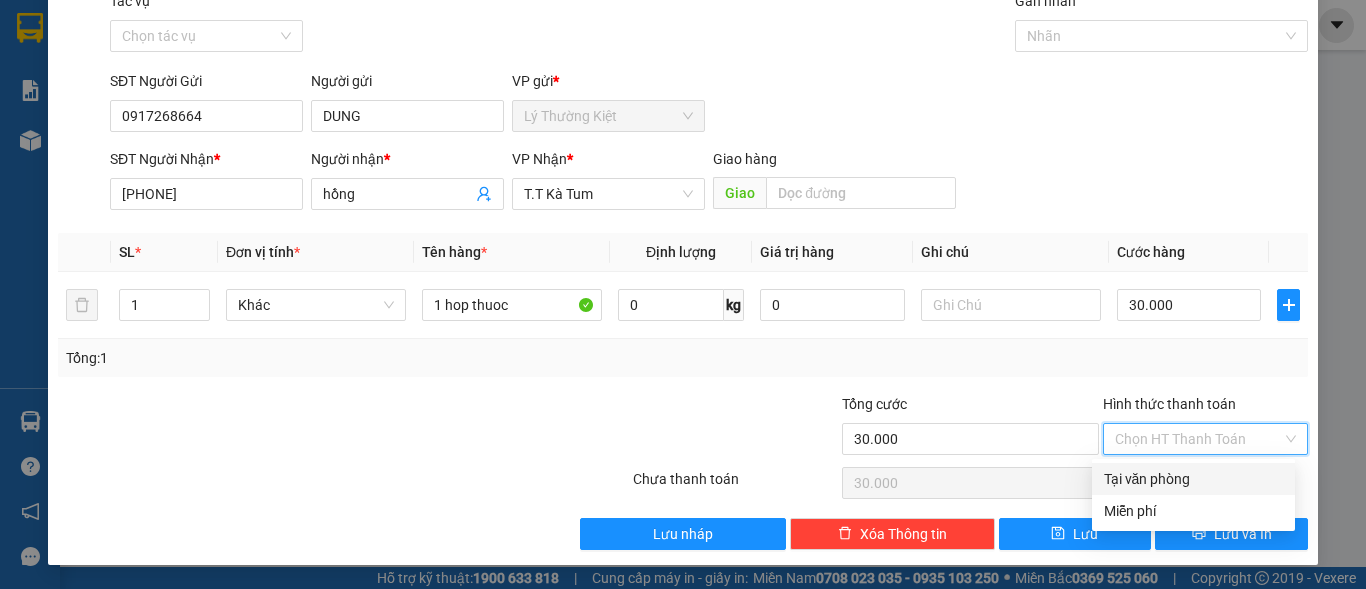 click on "Tại văn phòng" at bounding box center [1193, 479] 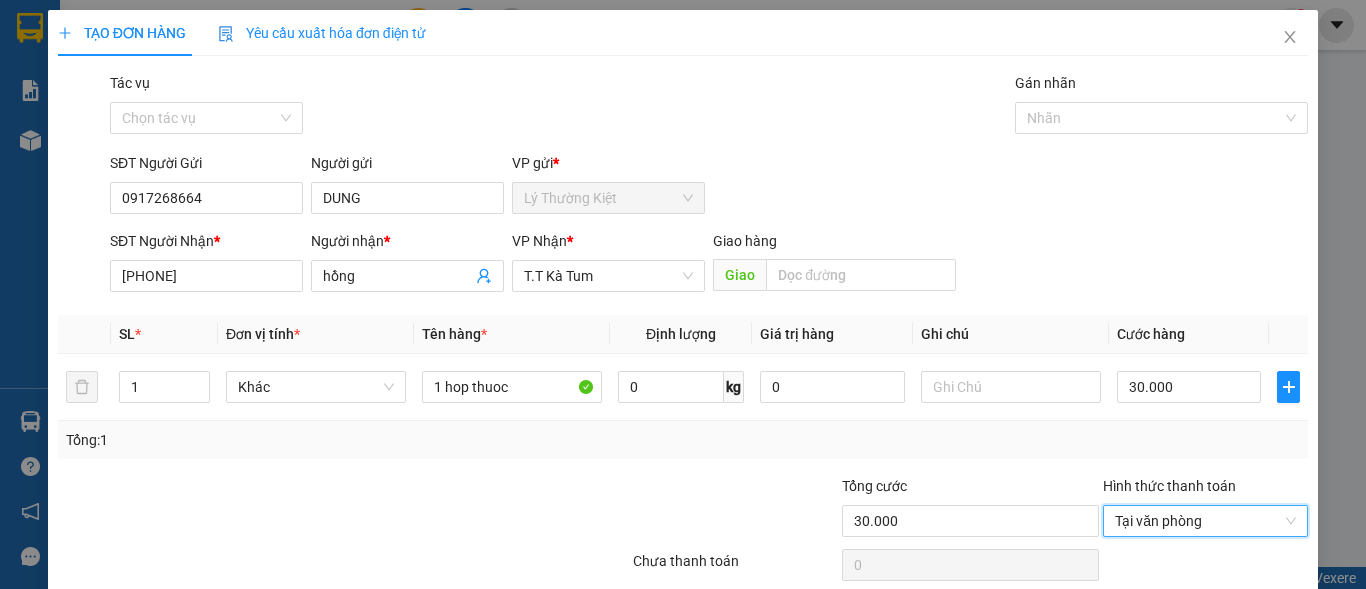 scroll, scrollTop: 82, scrollLeft: 0, axis: vertical 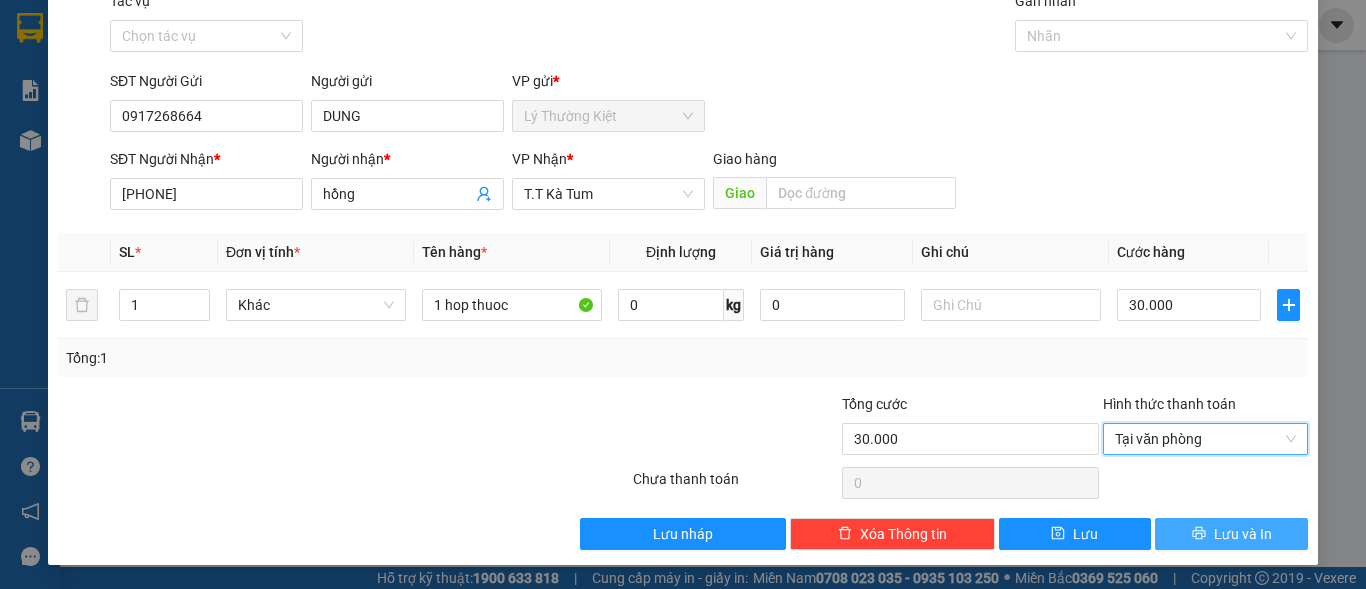 click on "Lưu và In" at bounding box center [1243, 534] 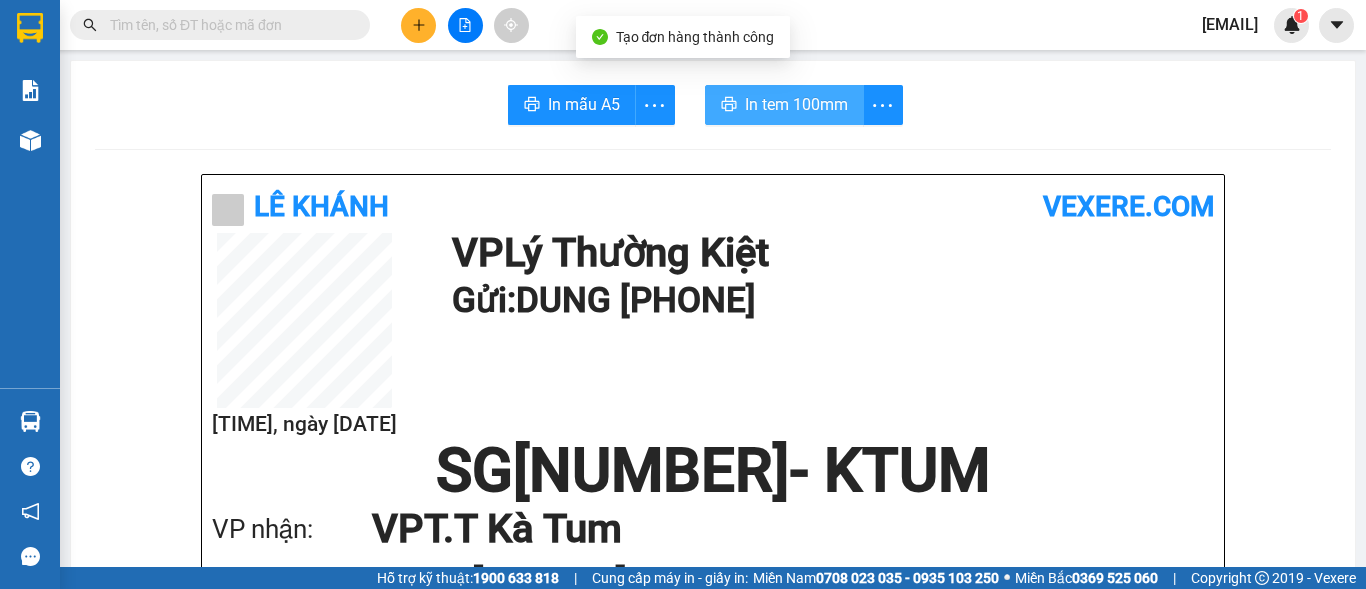 click on "In tem 100mm" at bounding box center (796, 104) 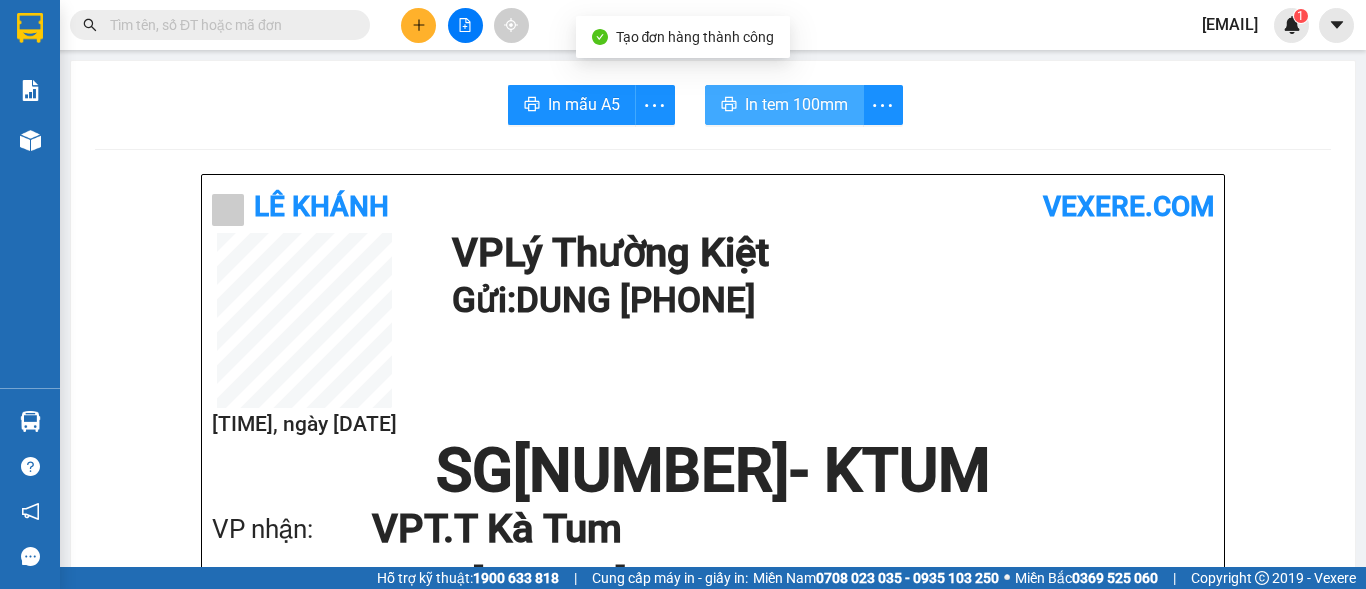 scroll, scrollTop: 0, scrollLeft: 0, axis: both 